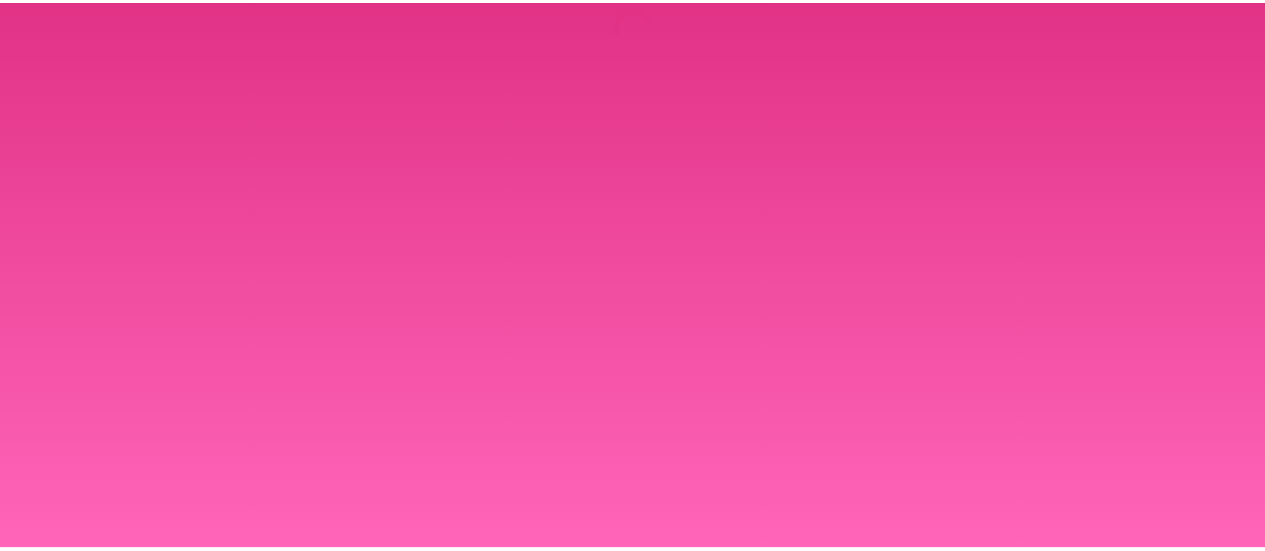 scroll, scrollTop: 0, scrollLeft: 0, axis: both 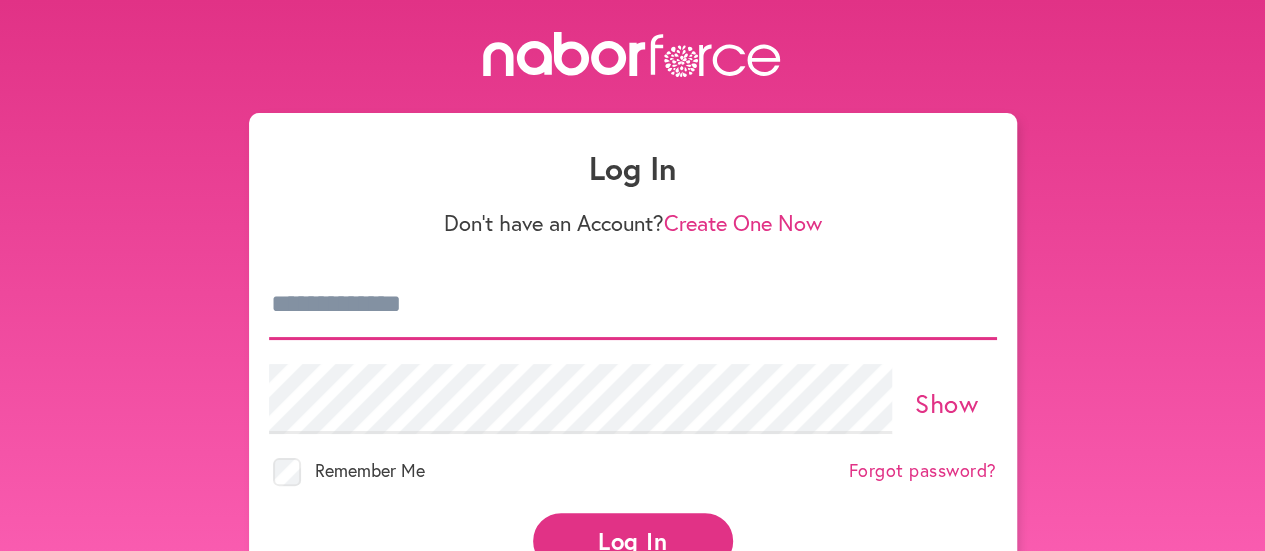 click at bounding box center (633, 305) 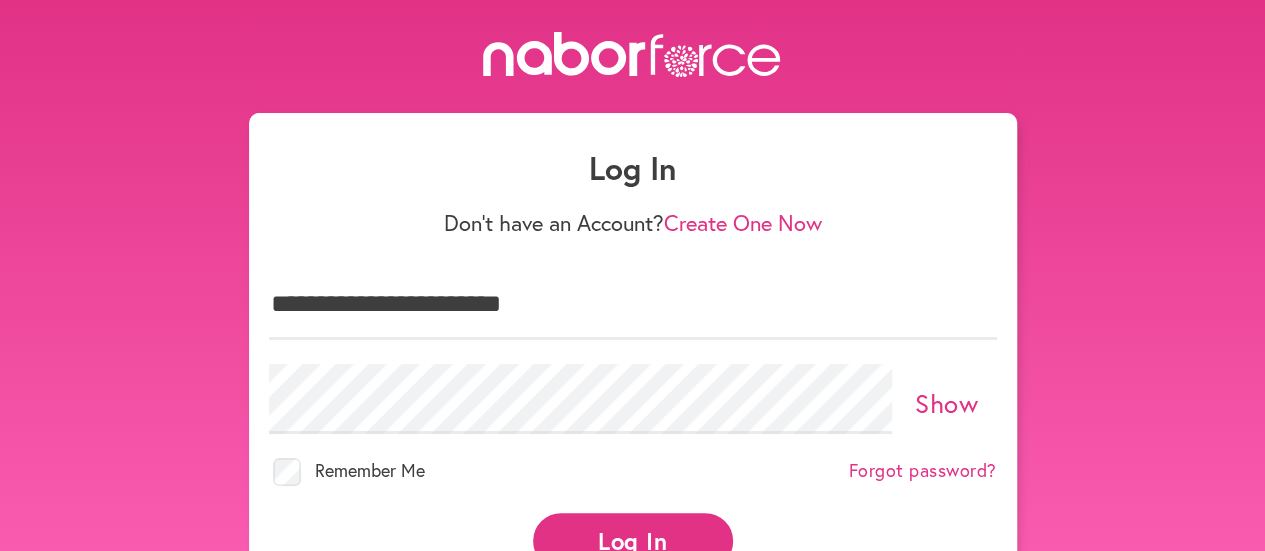 click on "Log In" at bounding box center [633, 540] 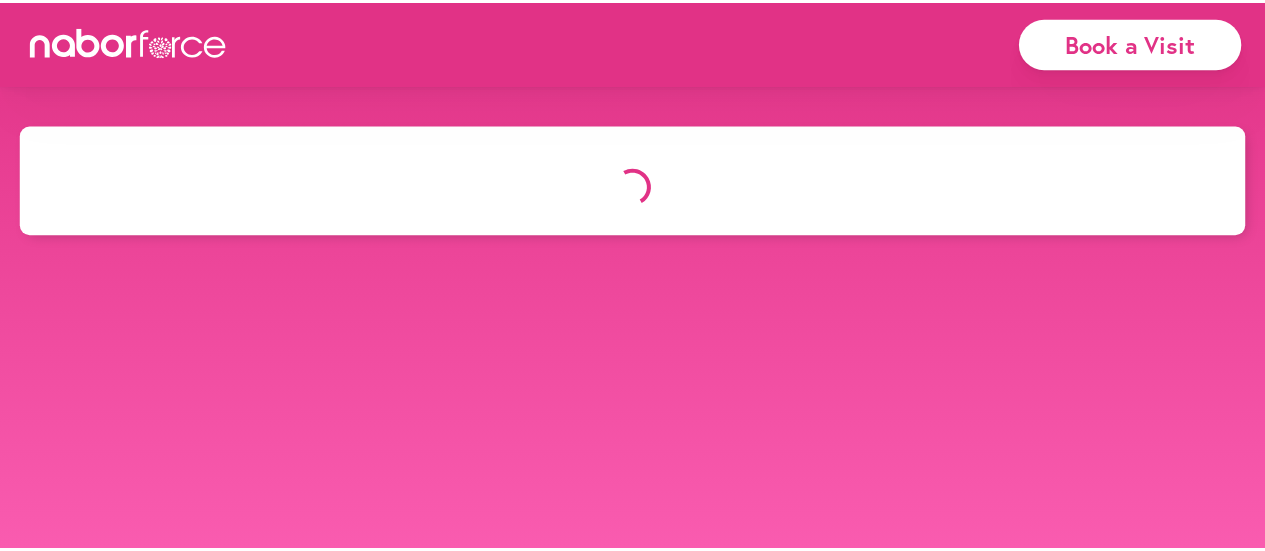 scroll, scrollTop: 0, scrollLeft: 0, axis: both 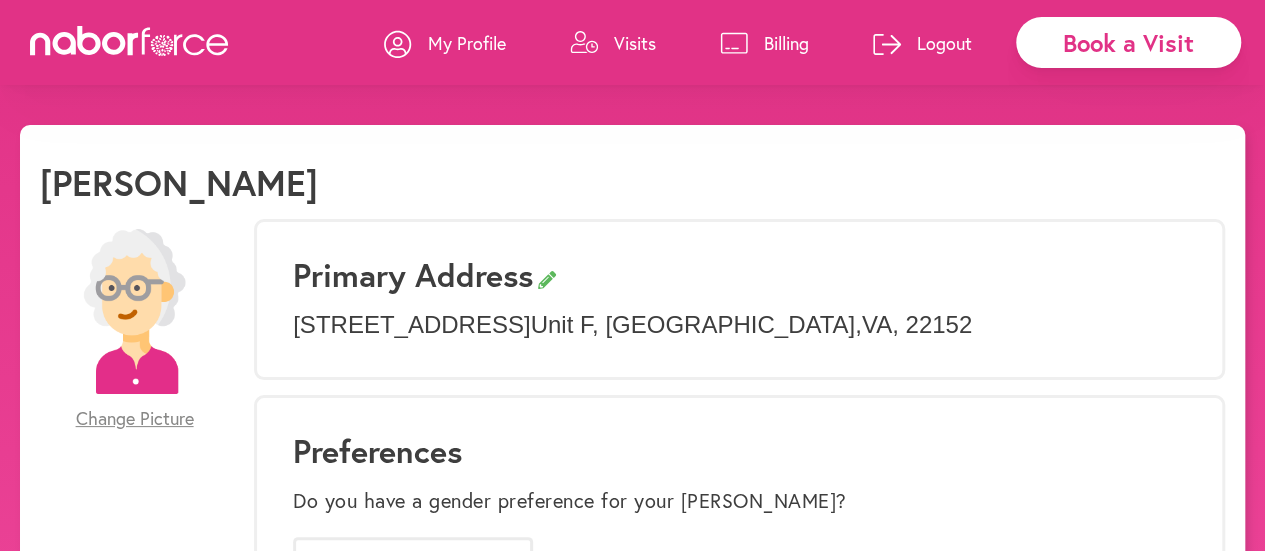 click 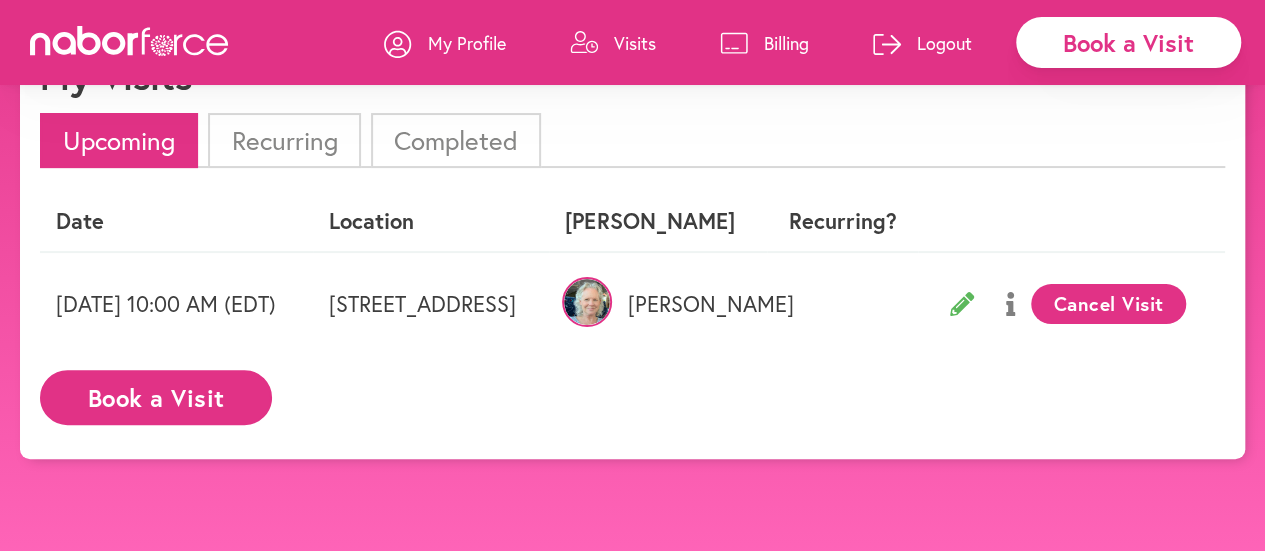 scroll, scrollTop: 125, scrollLeft: 0, axis: vertical 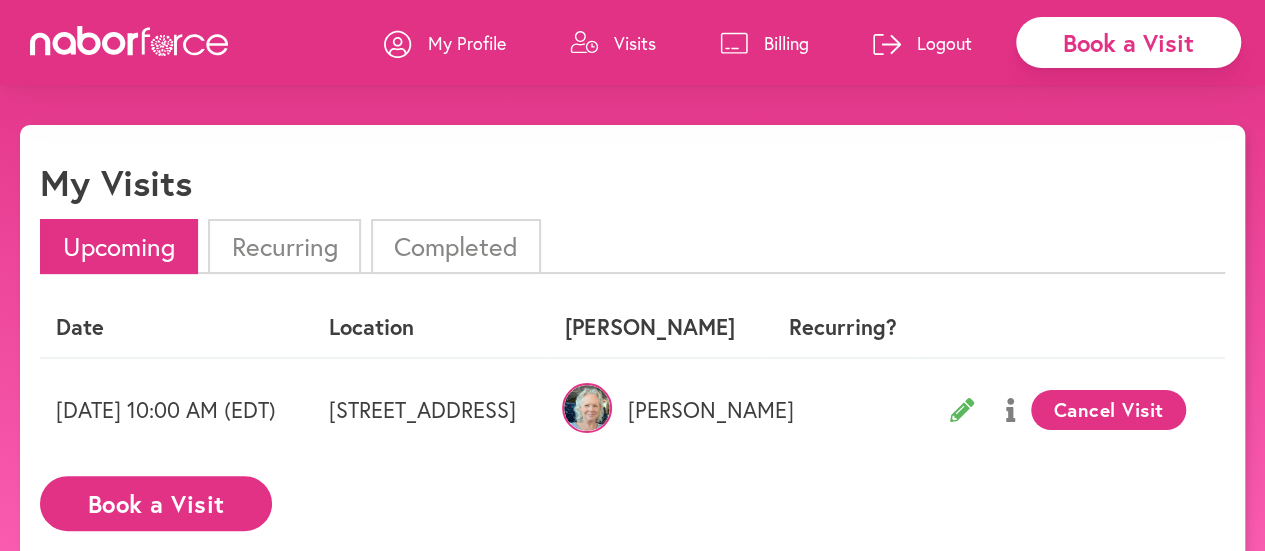 click 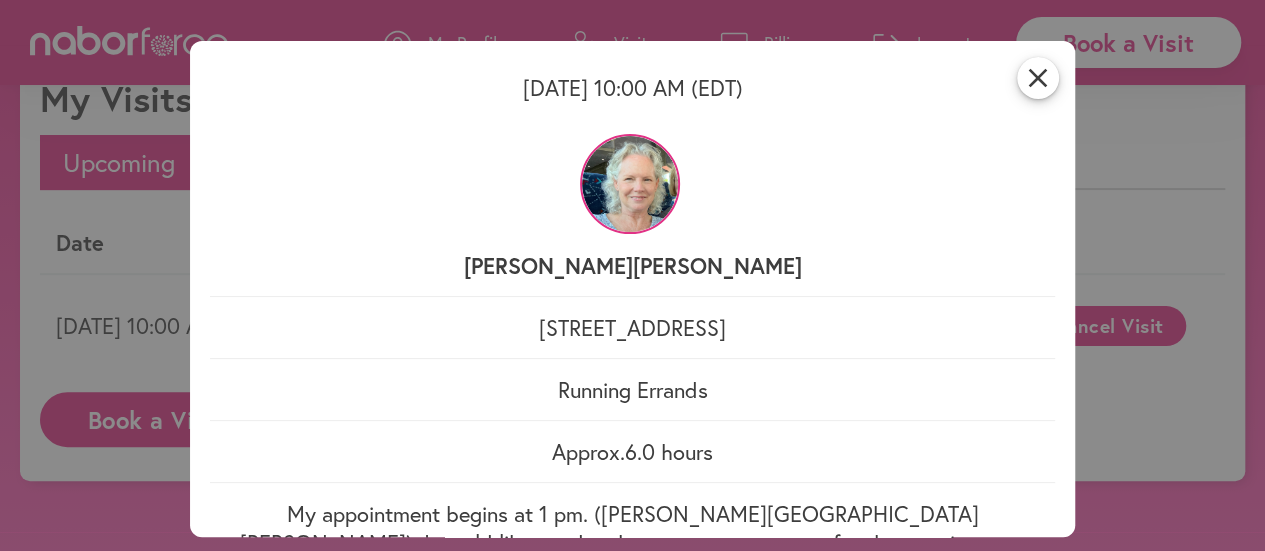 scroll, scrollTop: 81, scrollLeft: 0, axis: vertical 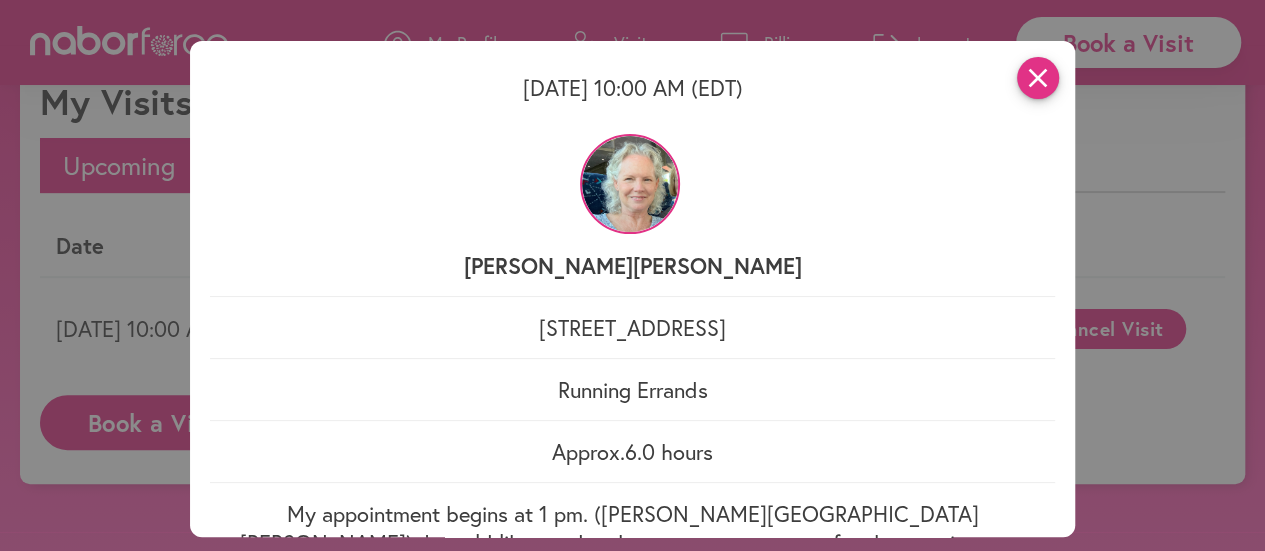 click on "close" at bounding box center (1038, 78) 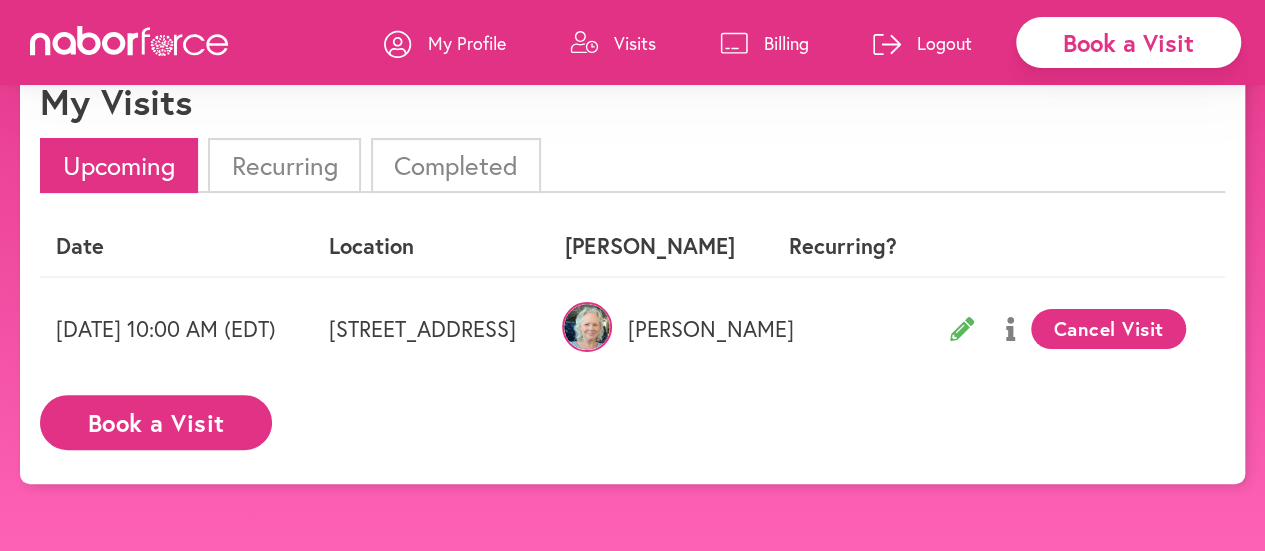 click on "Billing" at bounding box center (786, 43) 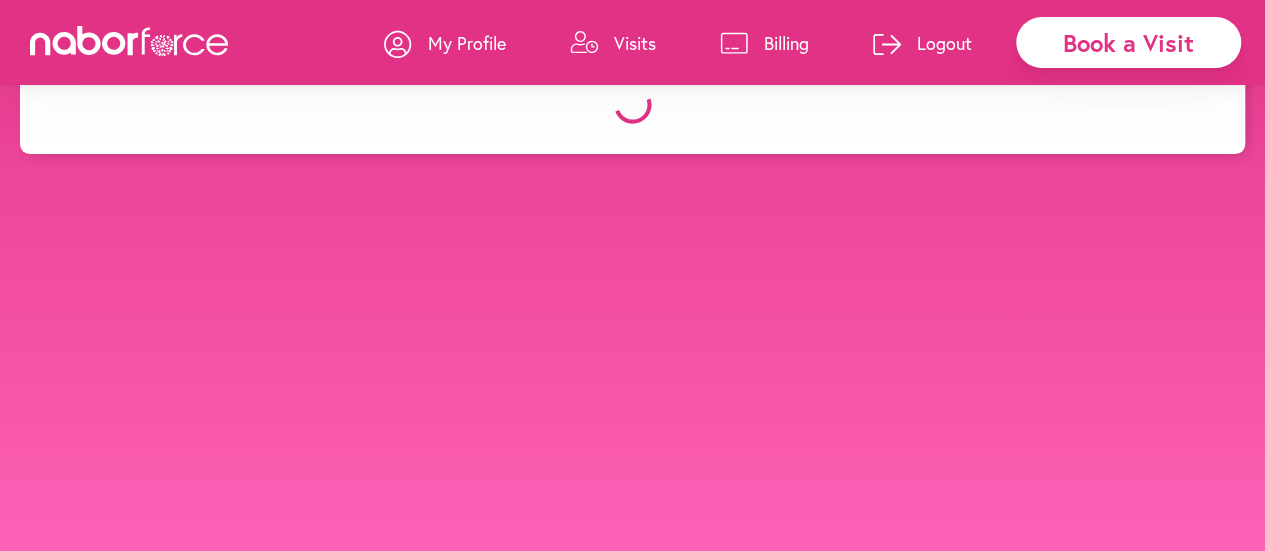 scroll, scrollTop: 0, scrollLeft: 0, axis: both 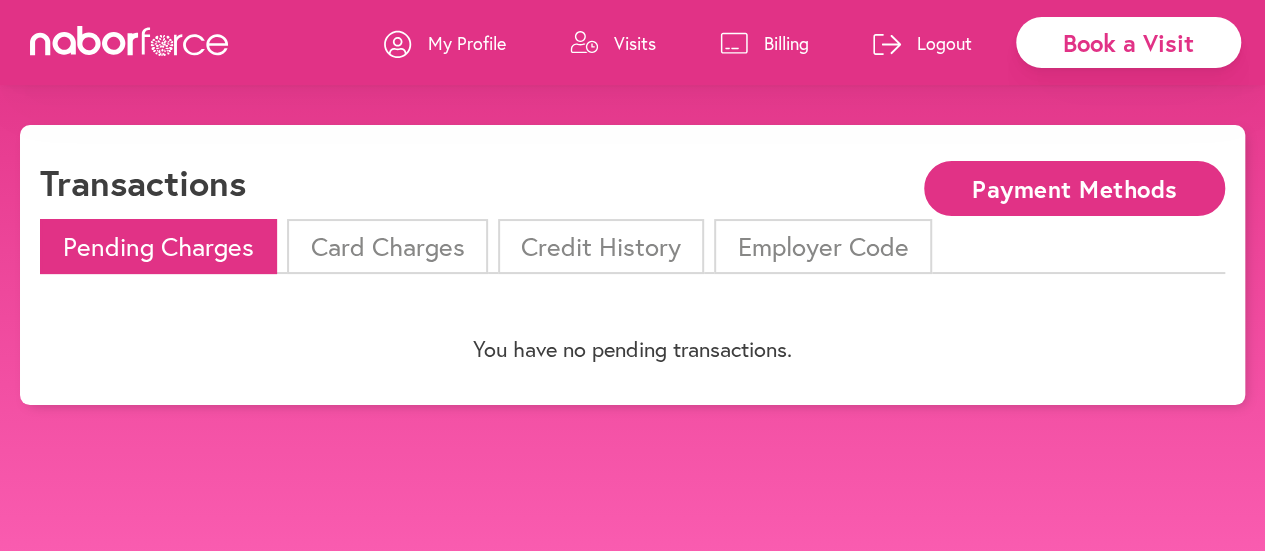 click on "My Profile" at bounding box center [467, 43] 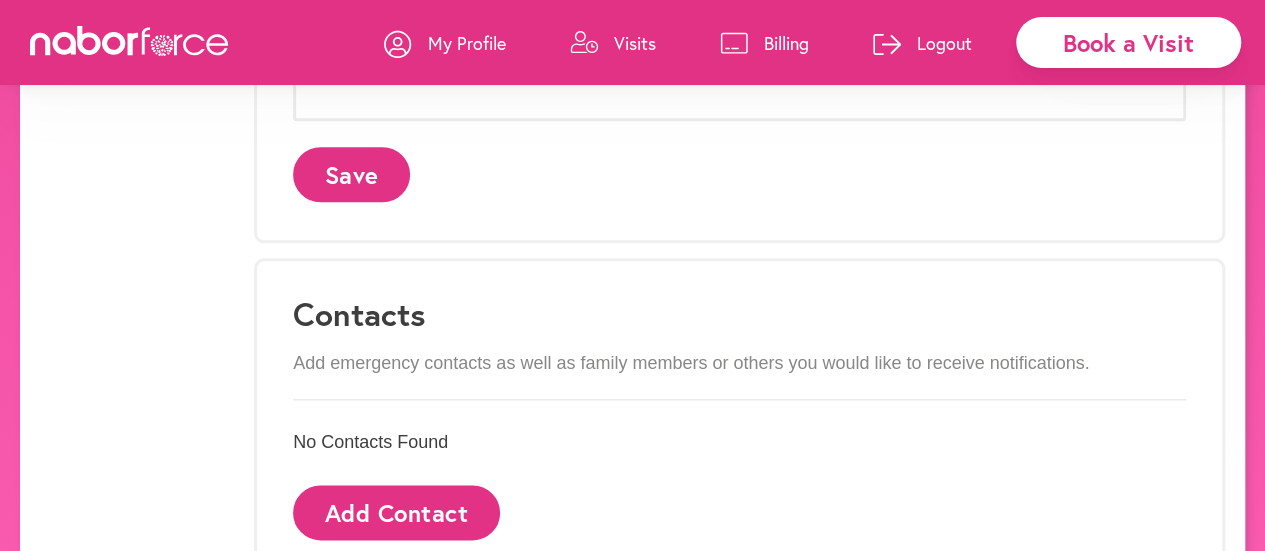 scroll, scrollTop: 992, scrollLeft: 0, axis: vertical 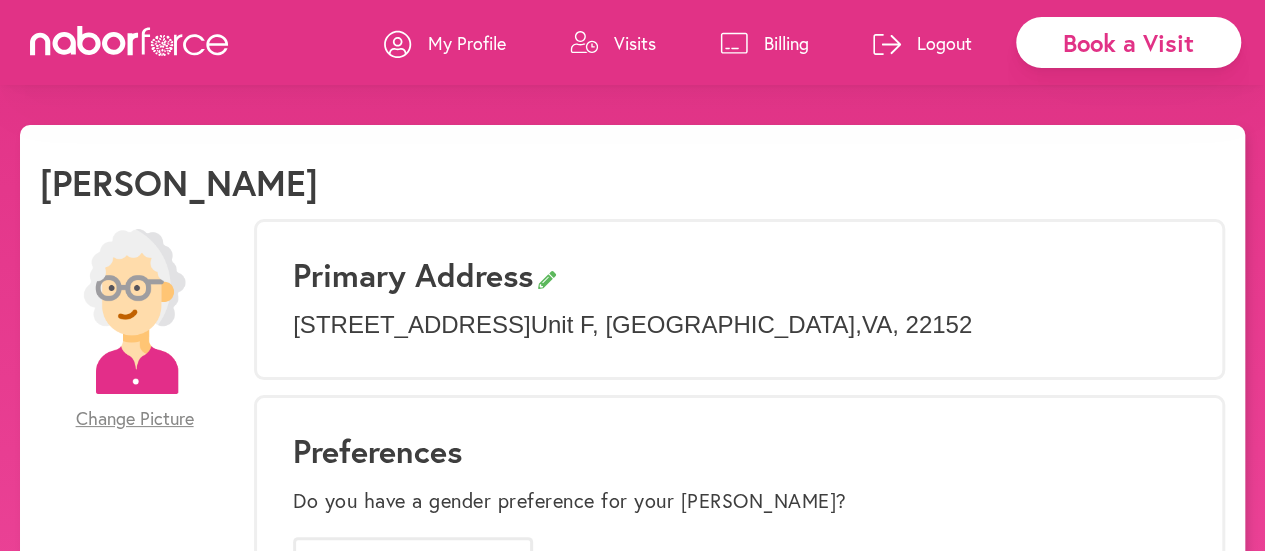 click on "Visits" at bounding box center (613, 43) 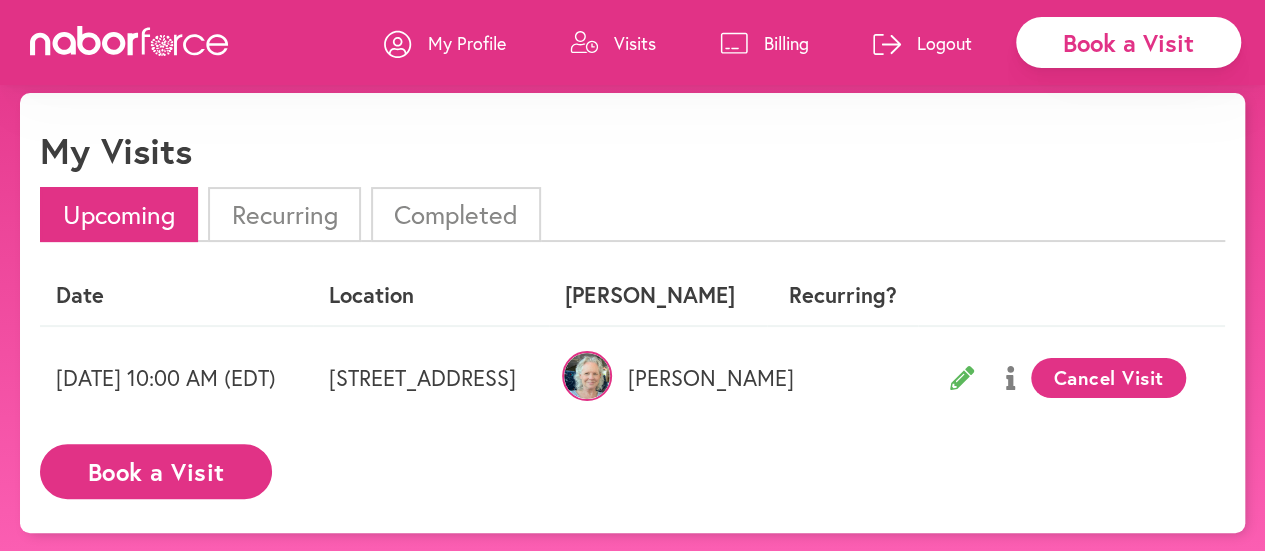 scroll, scrollTop: 0, scrollLeft: 0, axis: both 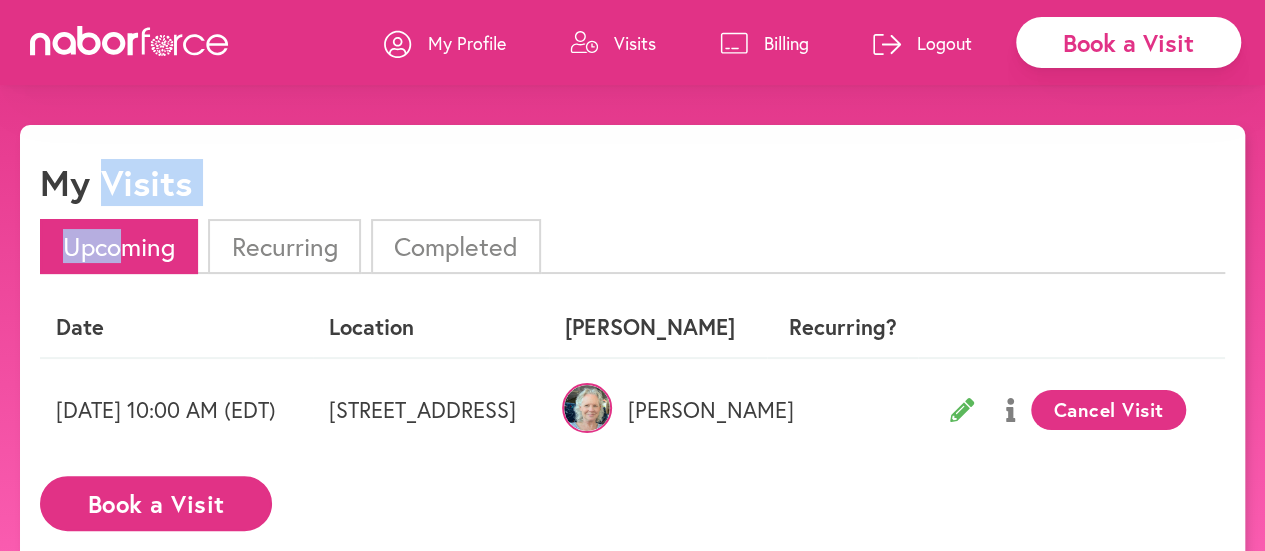 drag, startPoint x: 124, startPoint y: 209, endPoint x: 130, endPoint y: 232, distance: 23.769728 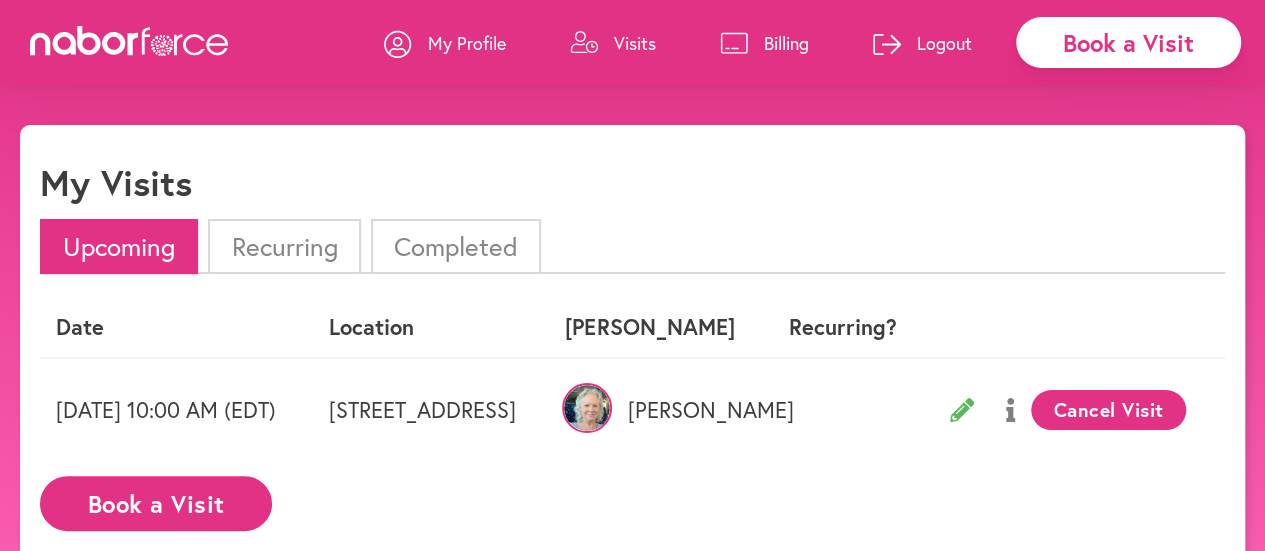 click on "Upcoming" at bounding box center (119, 246) 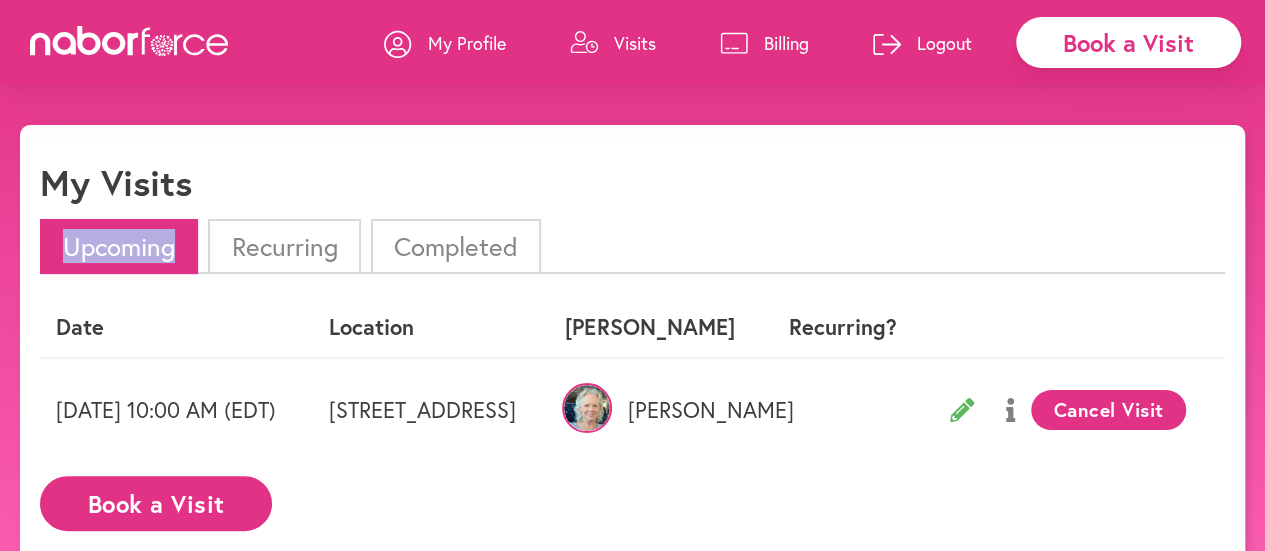 click on "Upcoming" at bounding box center [119, 246] 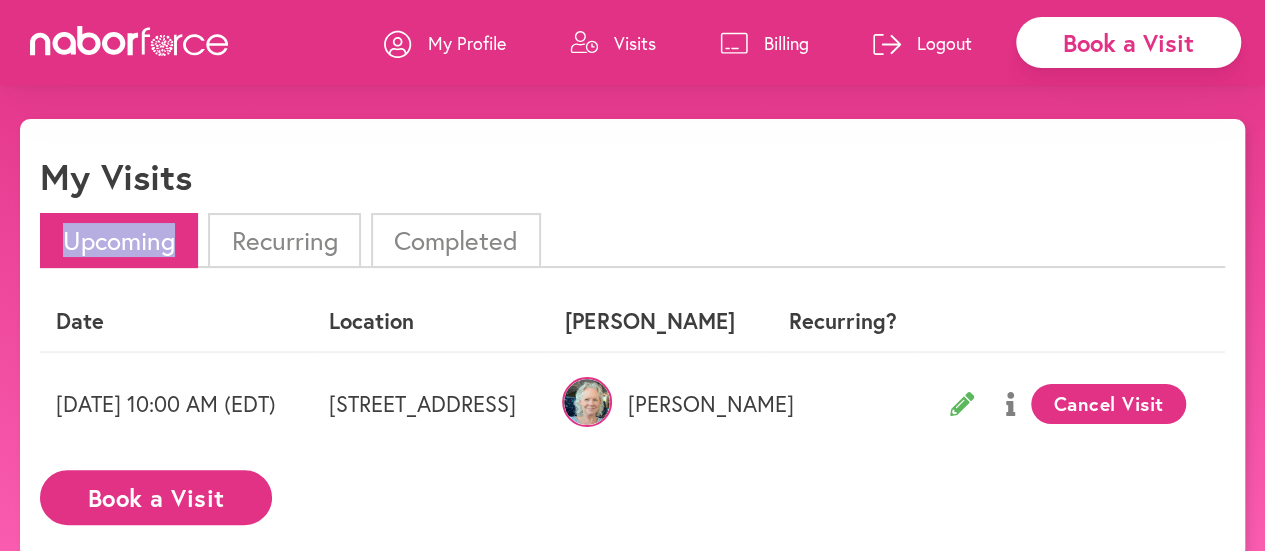 scroll, scrollTop: 0, scrollLeft: 0, axis: both 